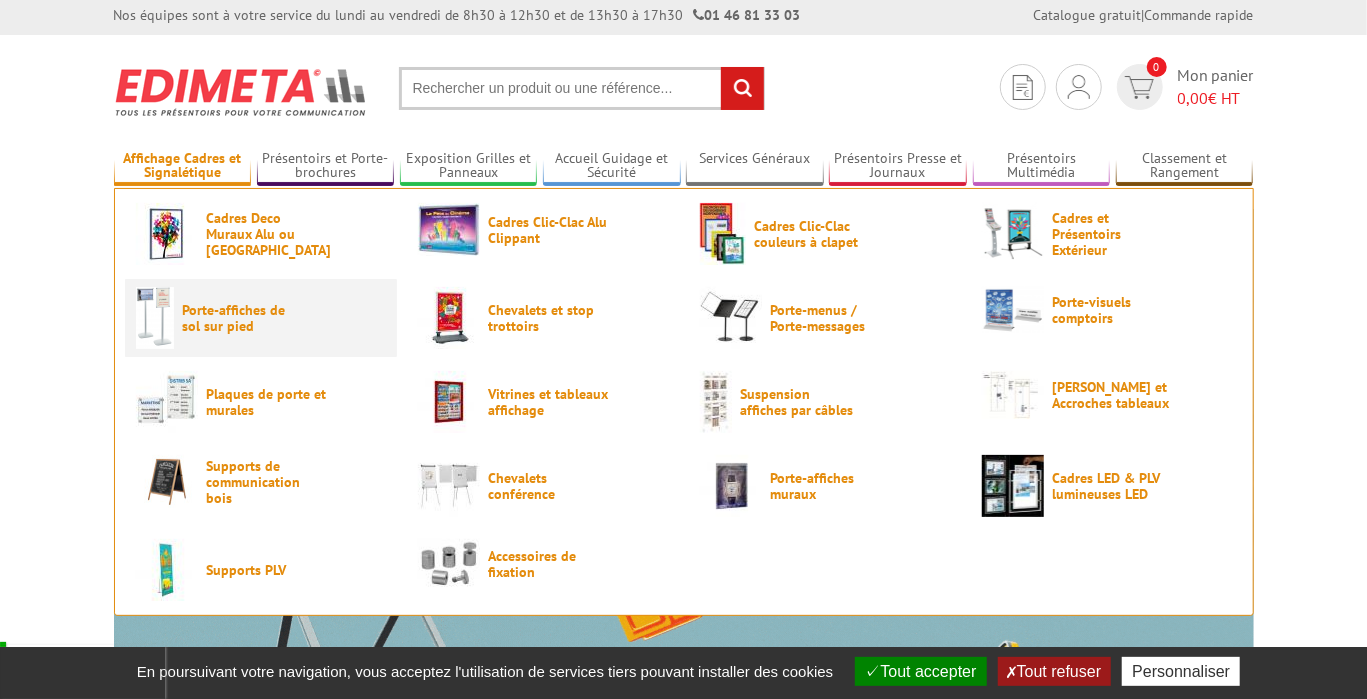 scroll, scrollTop: 6, scrollLeft: 0, axis: vertical 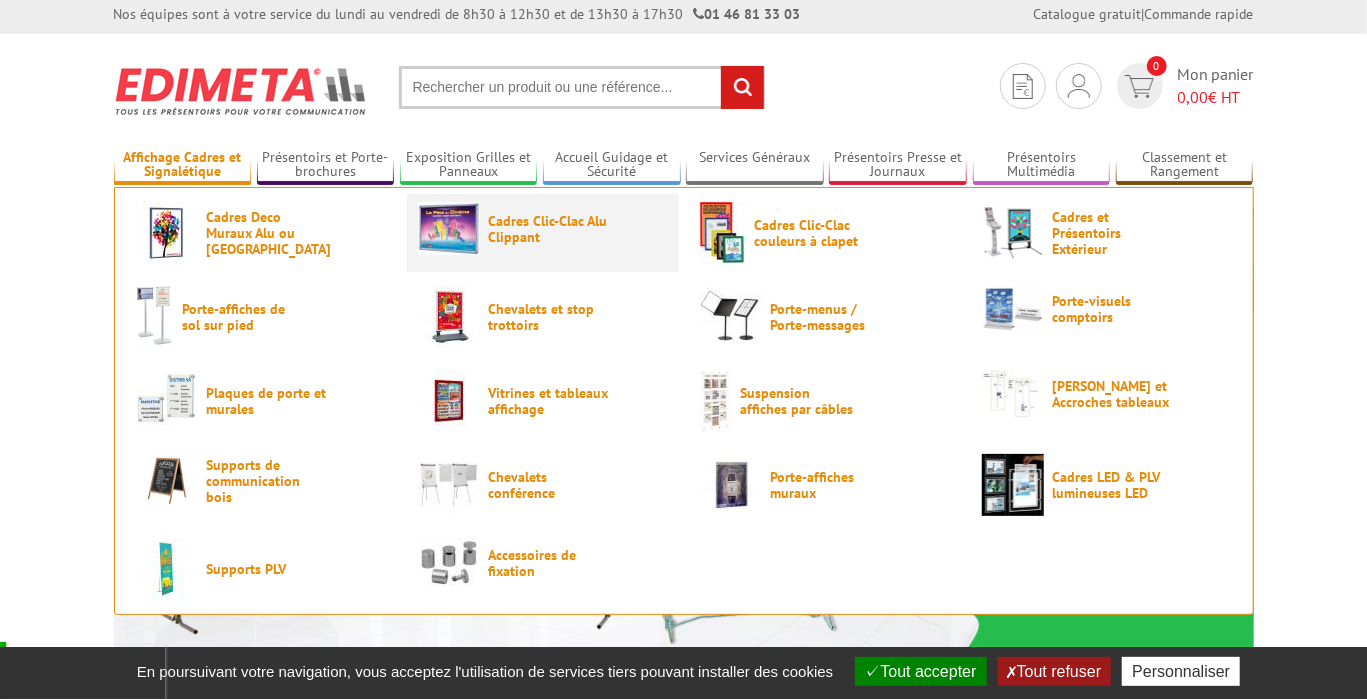 click on "Cadres Clic-Clac Alu Clippant" at bounding box center [549, 229] 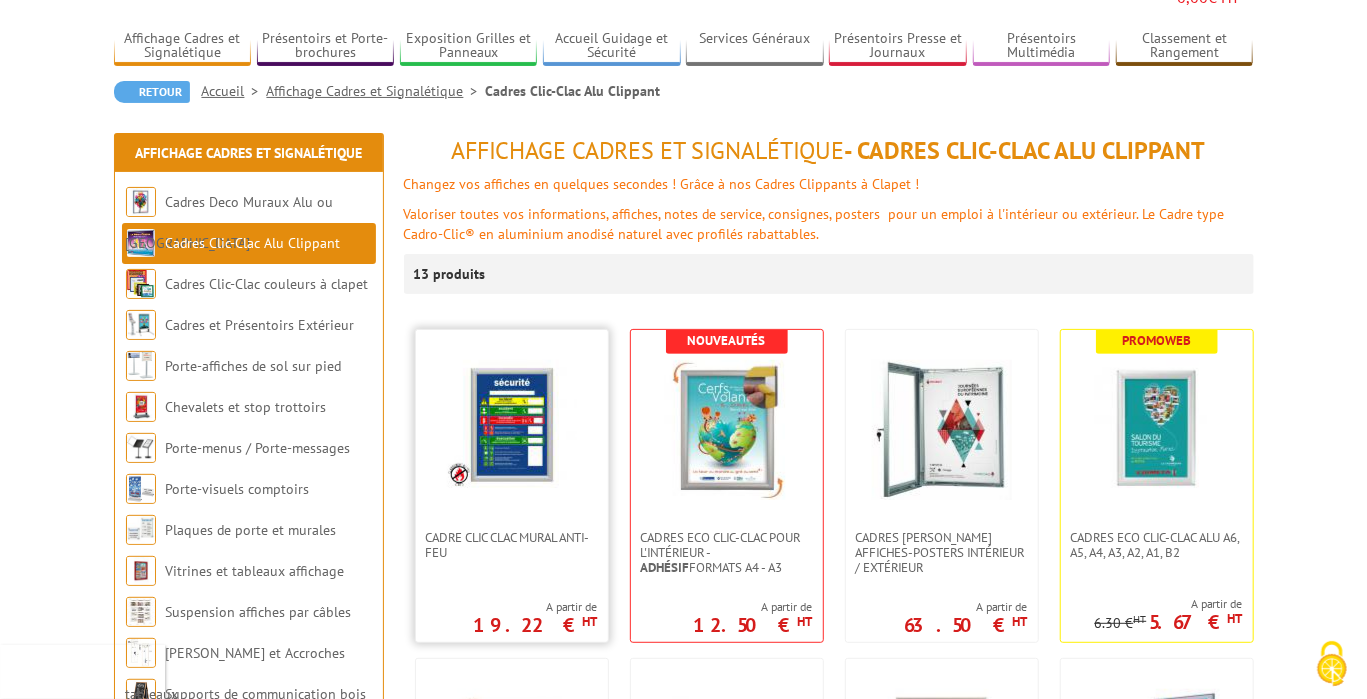scroll, scrollTop: 157, scrollLeft: 0, axis: vertical 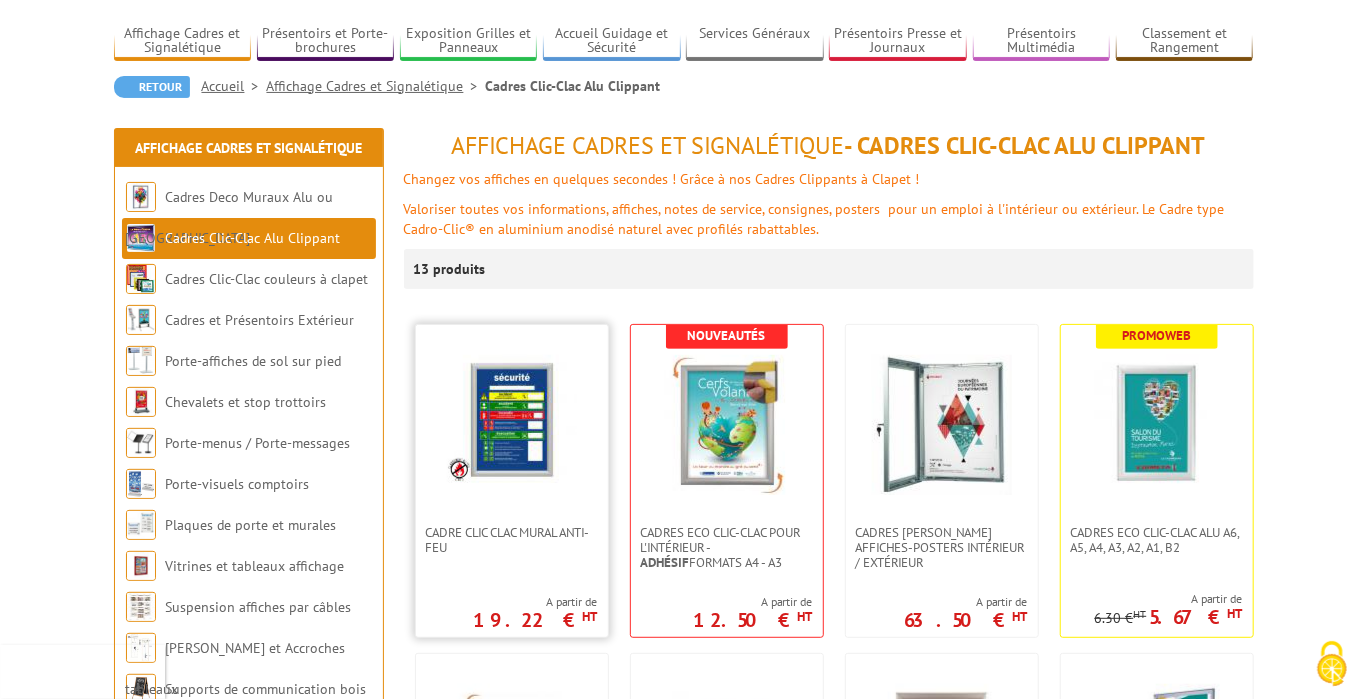 click at bounding box center [512, 420] 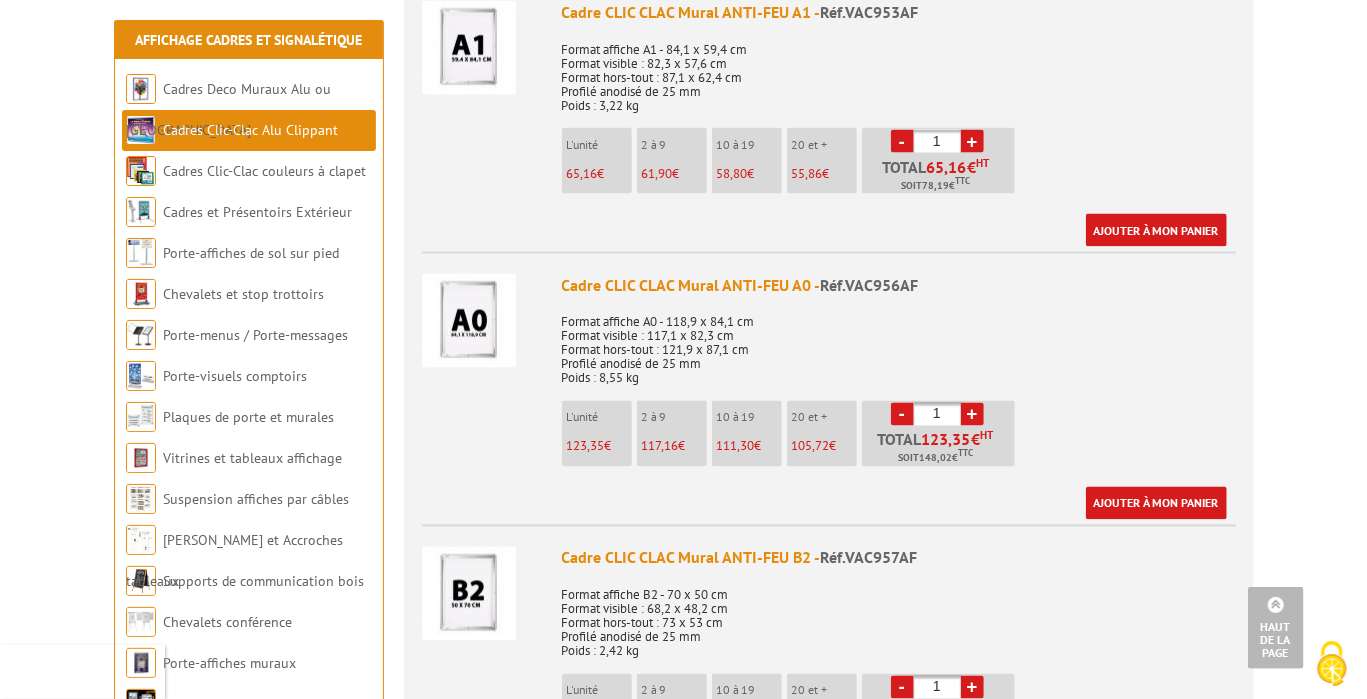 scroll, scrollTop: 1652, scrollLeft: 0, axis: vertical 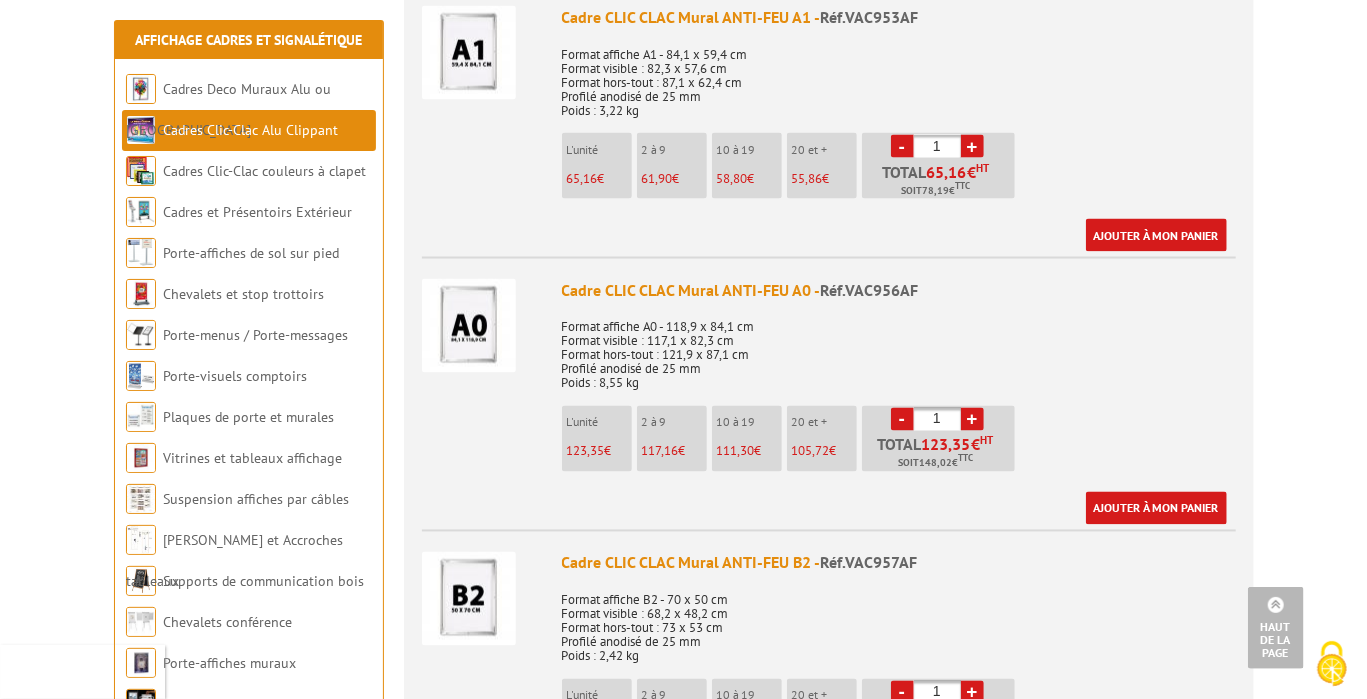 click on "+" at bounding box center (972, 419) 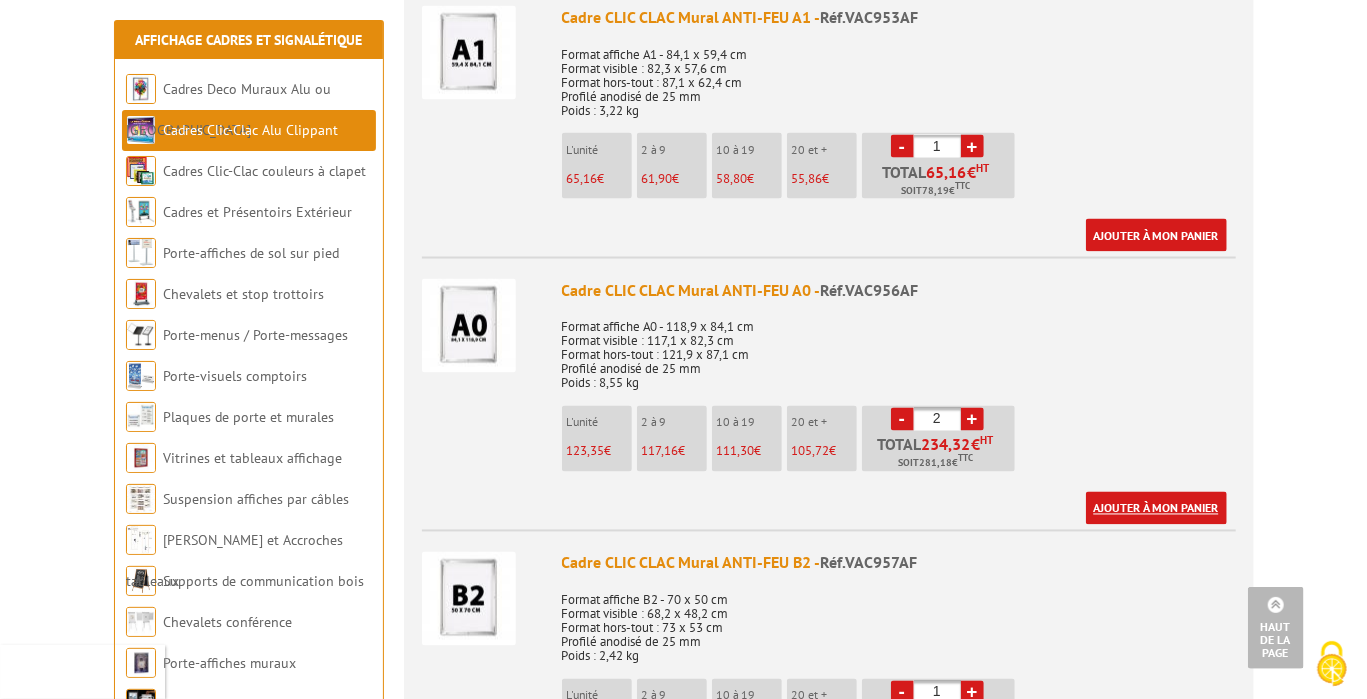 click on "Ajouter à mon panier" at bounding box center [1156, 508] 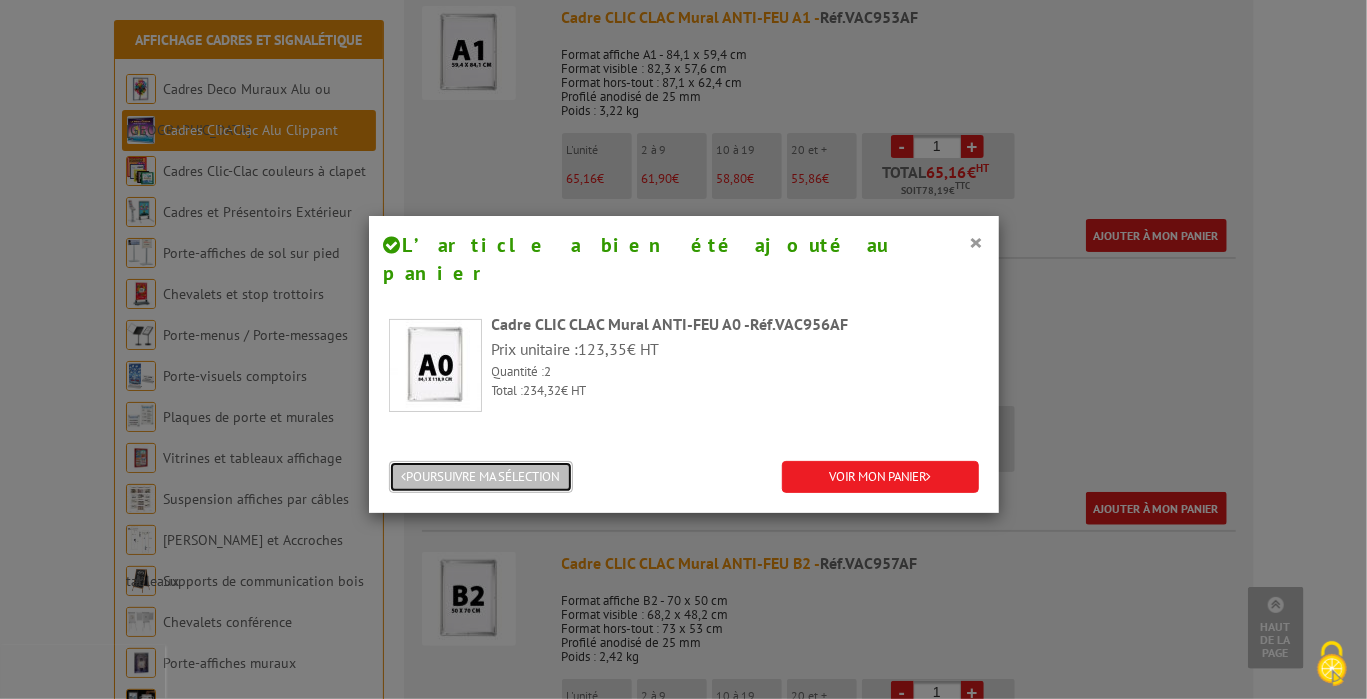 click on "POURSUIVRE MA SÉLECTION" at bounding box center (481, 477) 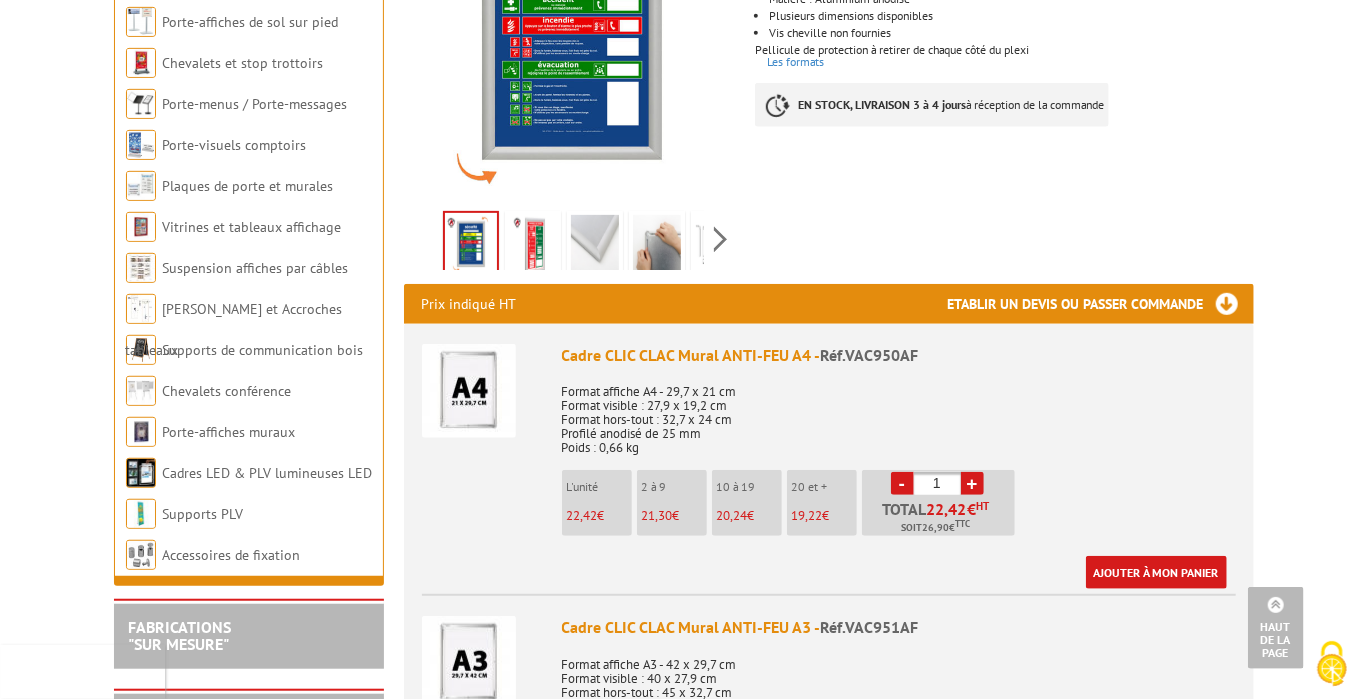 scroll, scrollTop: 0, scrollLeft: 0, axis: both 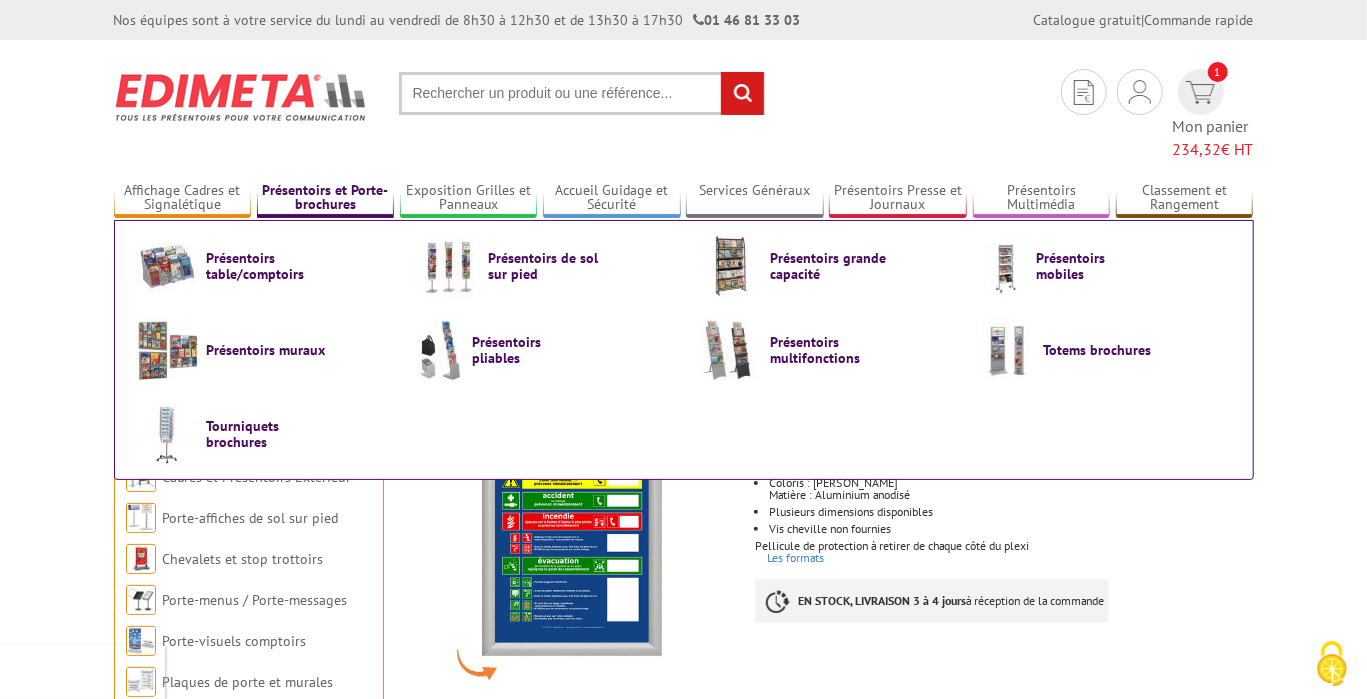 click on "Présentoirs et Porte-brochures" at bounding box center [326, 198] 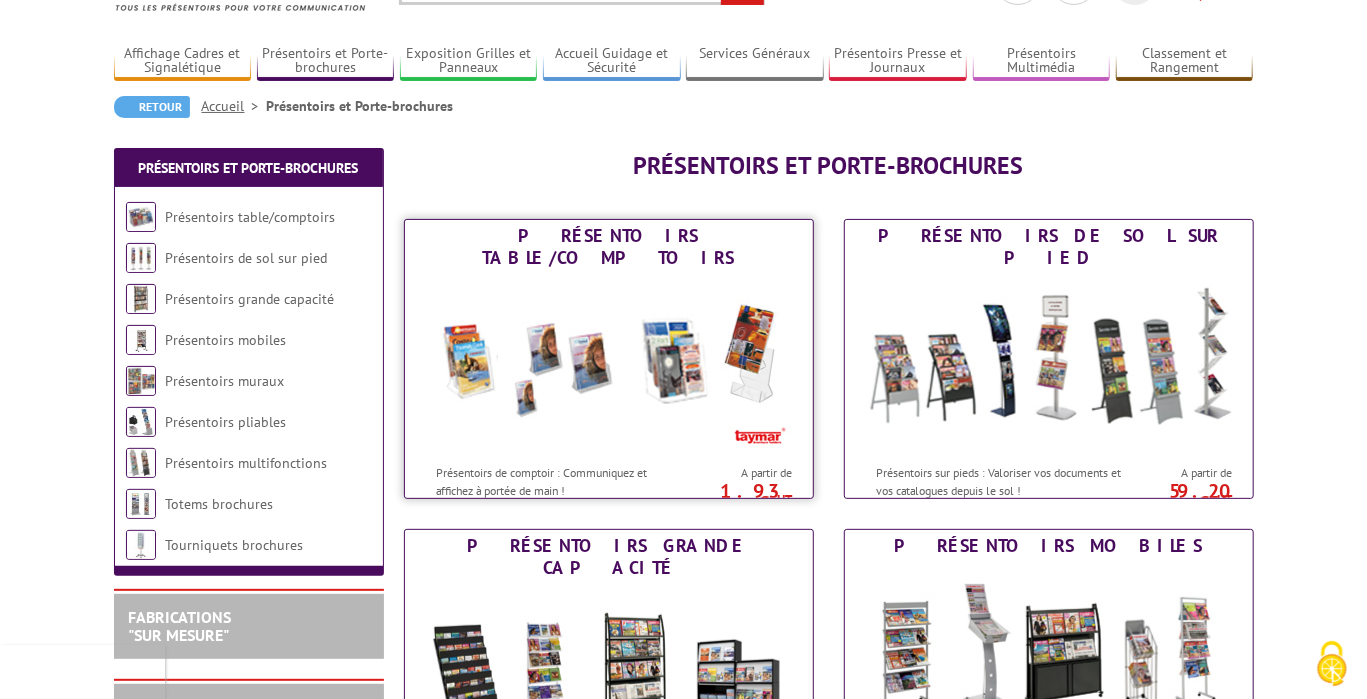 scroll, scrollTop: 117, scrollLeft: 0, axis: vertical 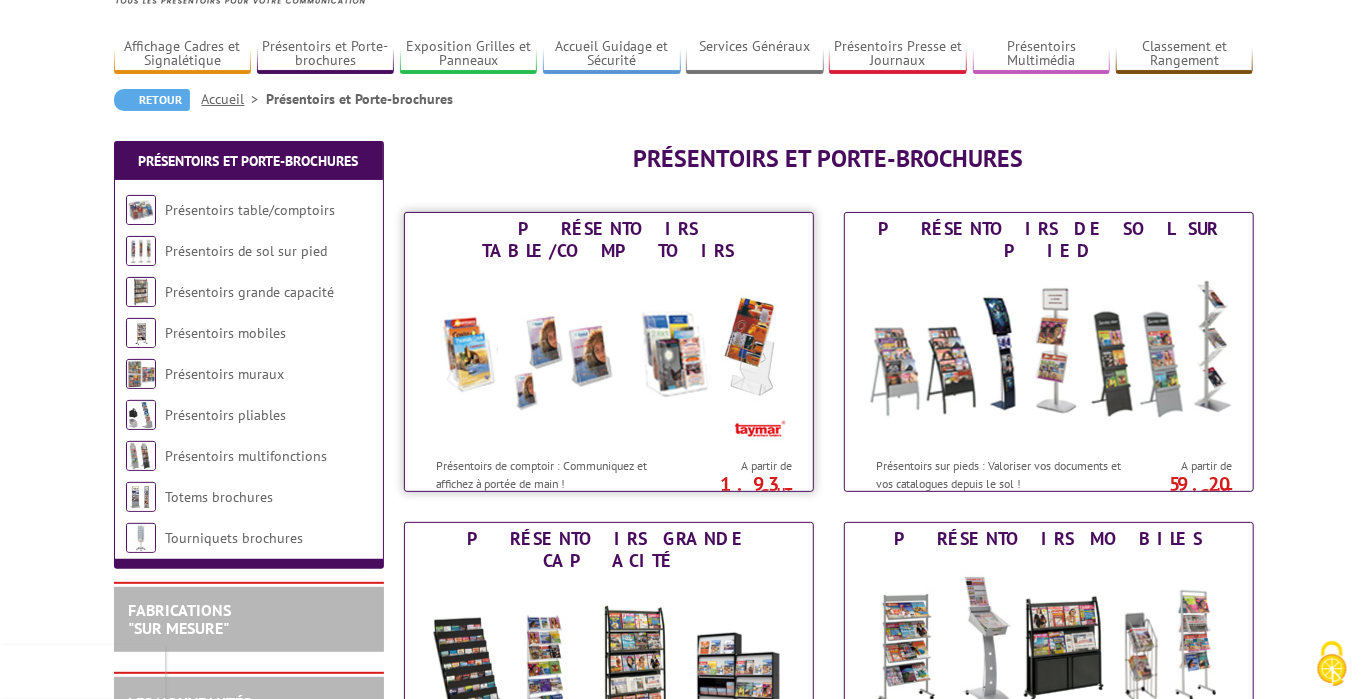 click at bounding box center (609, 357) 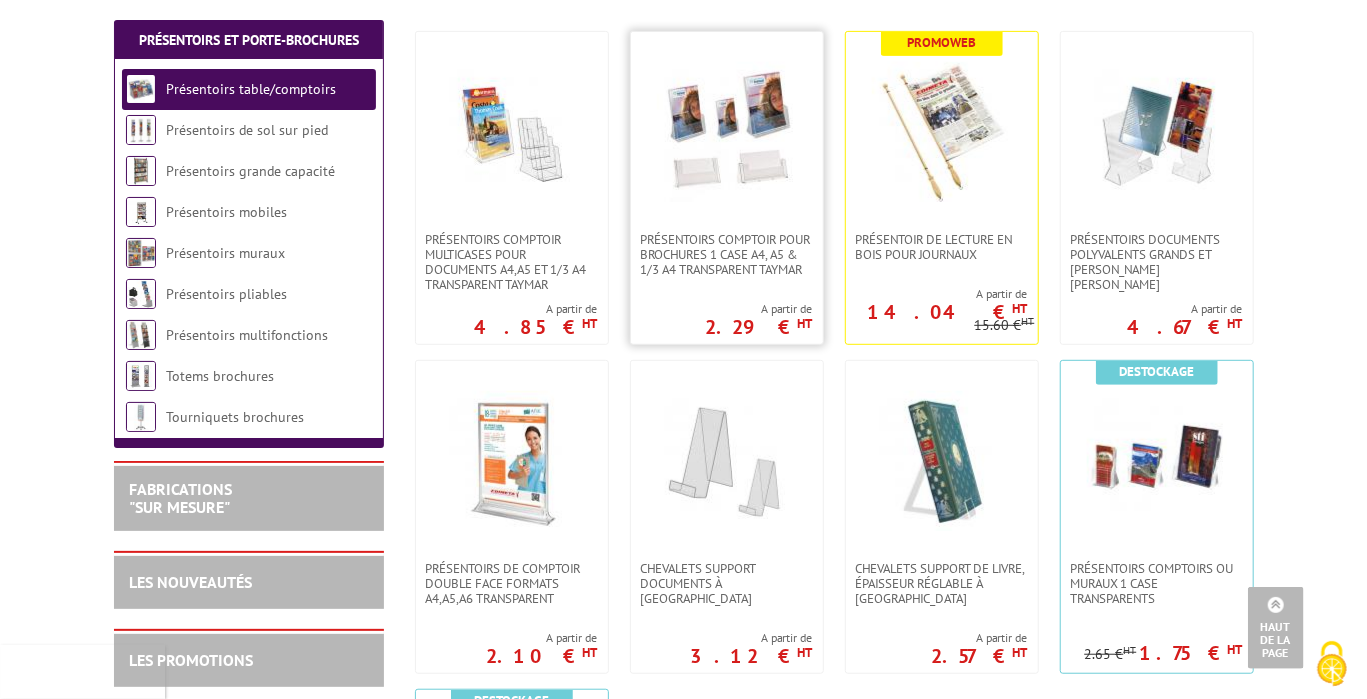 scroll, scrollTop: 226, scrollLeft: 0, axis: vertical 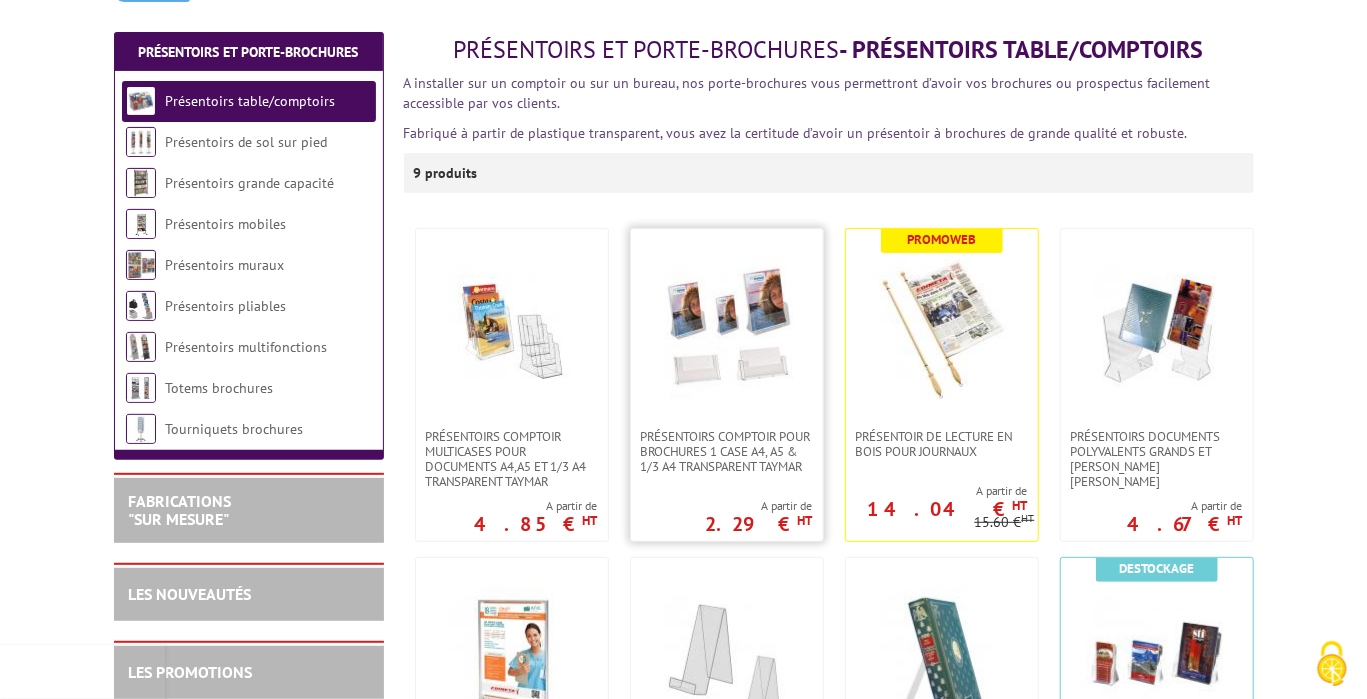 click at bounding box center [727, 329] 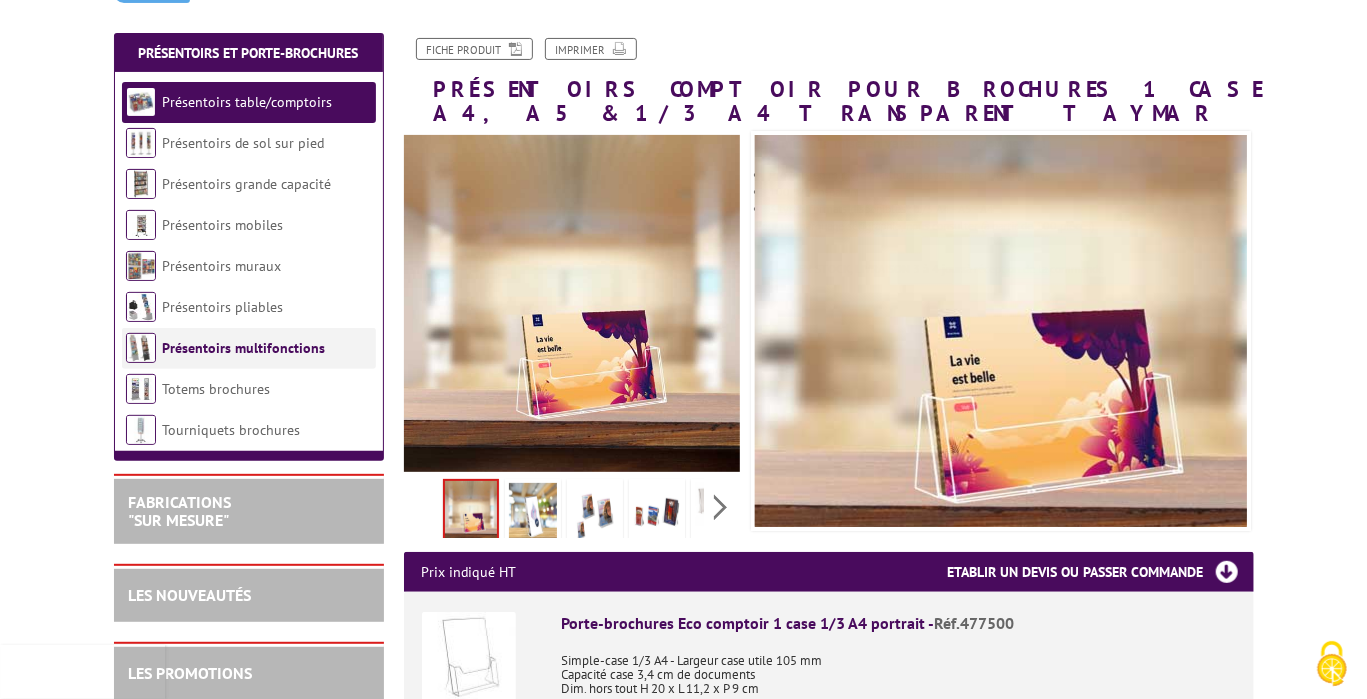 scroll, scrollTop: 224, scrollLeft: 0, axis: vertical 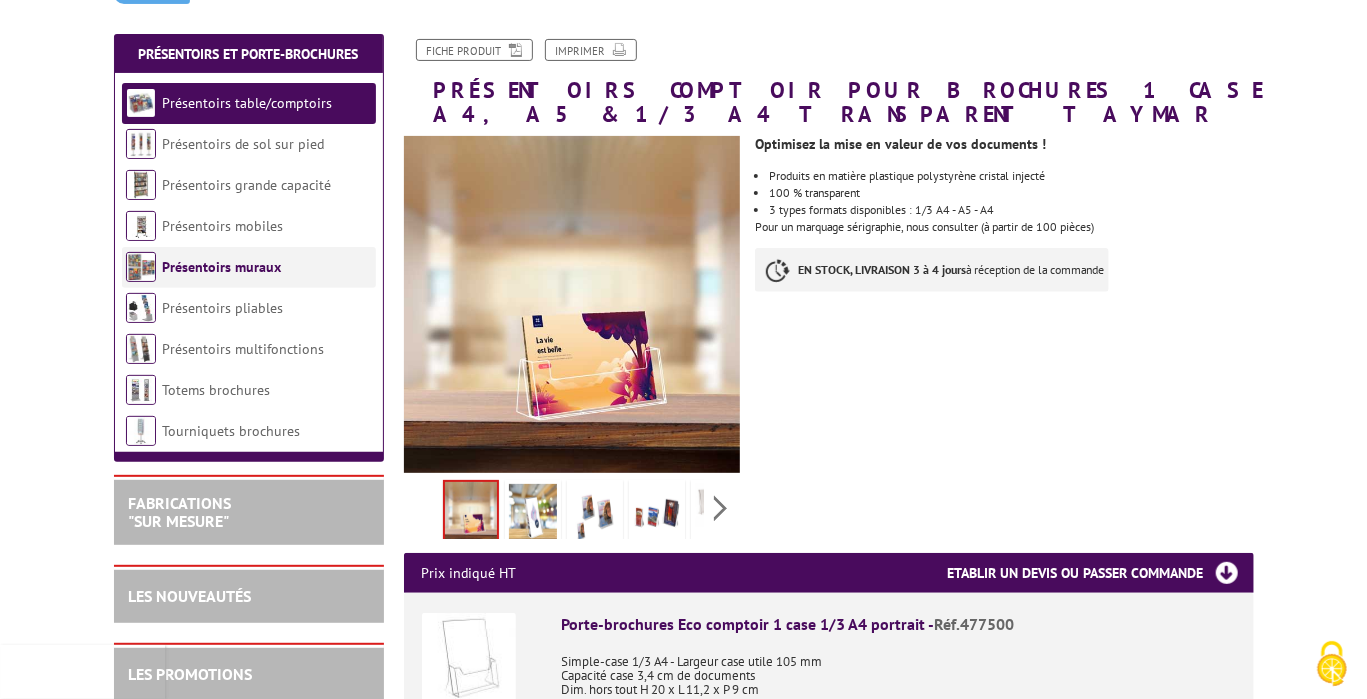 click on "Présentoirs muraux" at bounding box center [222, 267] 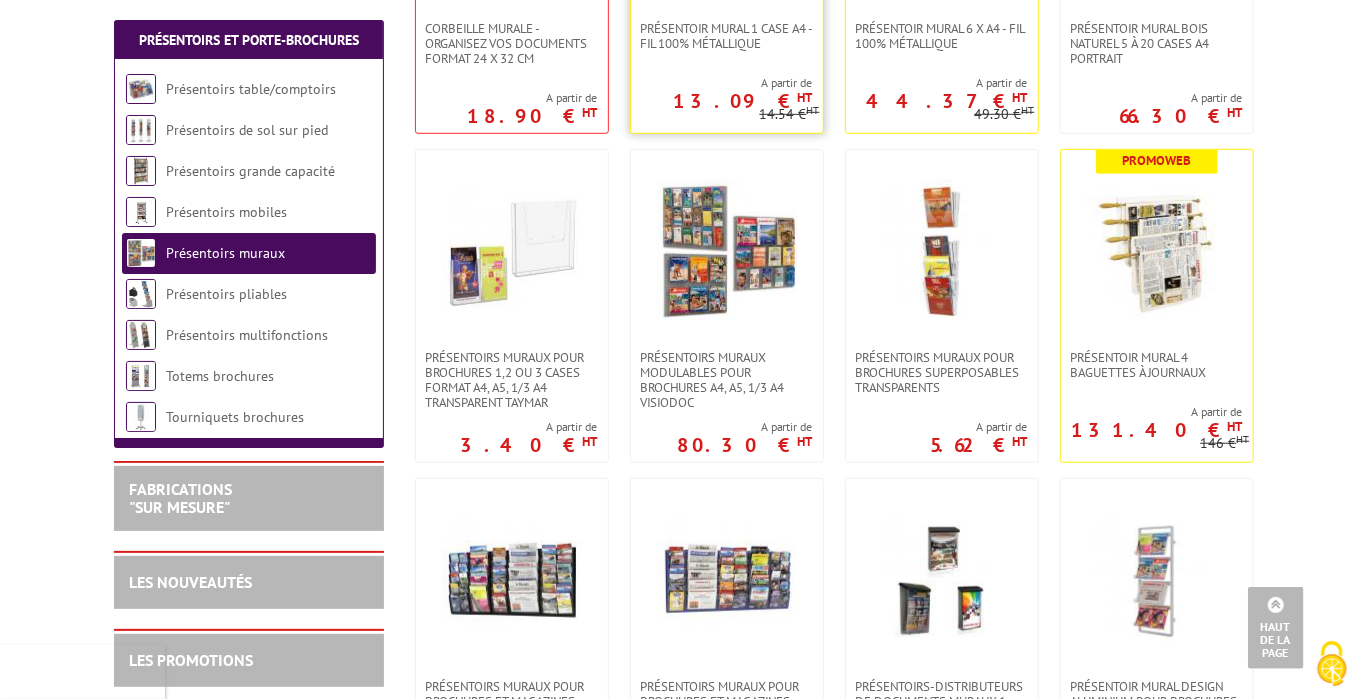 scroll, scrollTop: 646, scrollLeft: 0, axis: vertical 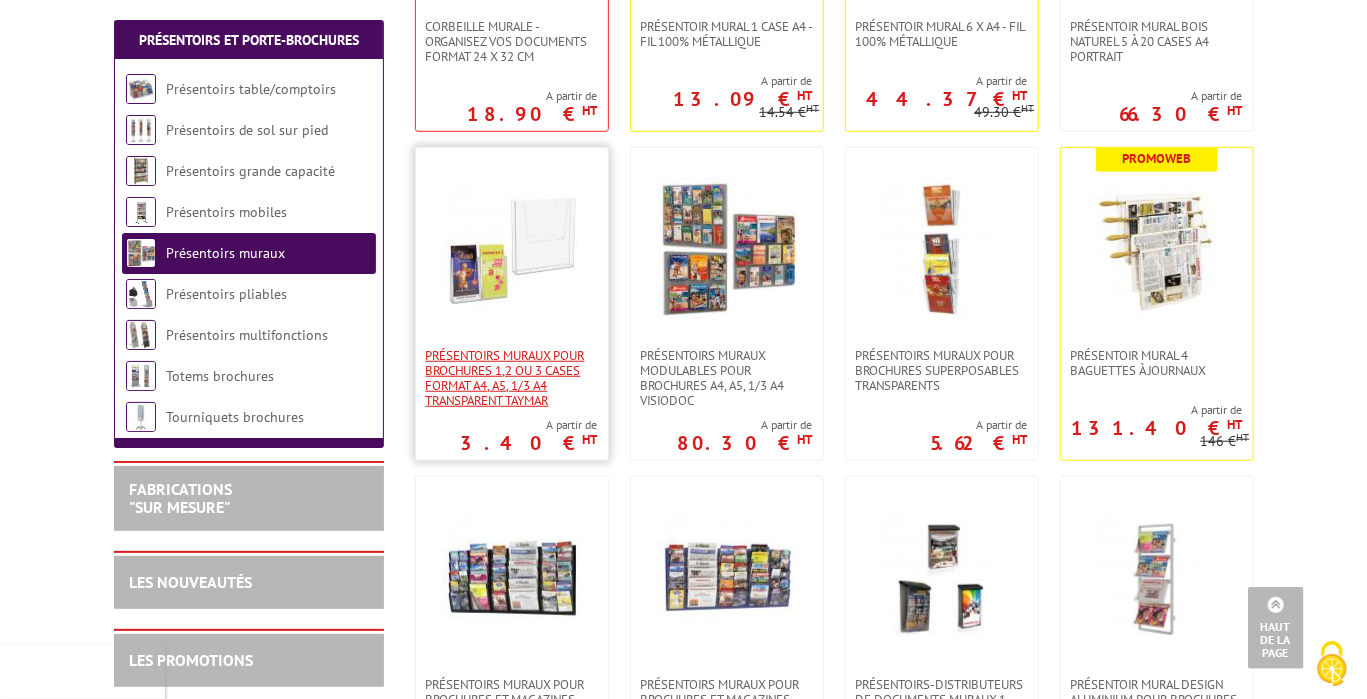 click on "PRÉSENTOIRS MURAUX POUR BROCHURES 1,2 OU 3 CASES FORMAT A4, A5, 1/3 A4 TRANSPARENT TAYMAR" at bounding box center (512, 378) 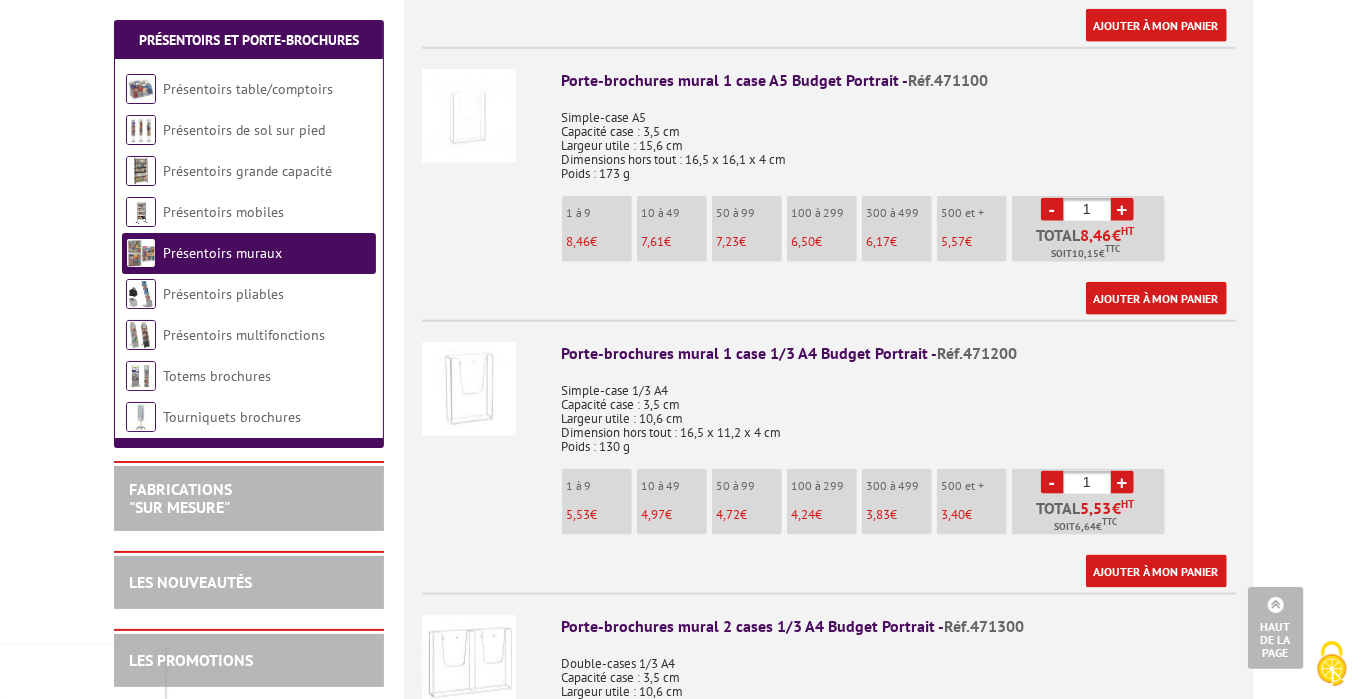 scroll, scrollTop: 1068, scrollLeft: 0, axis: vertical 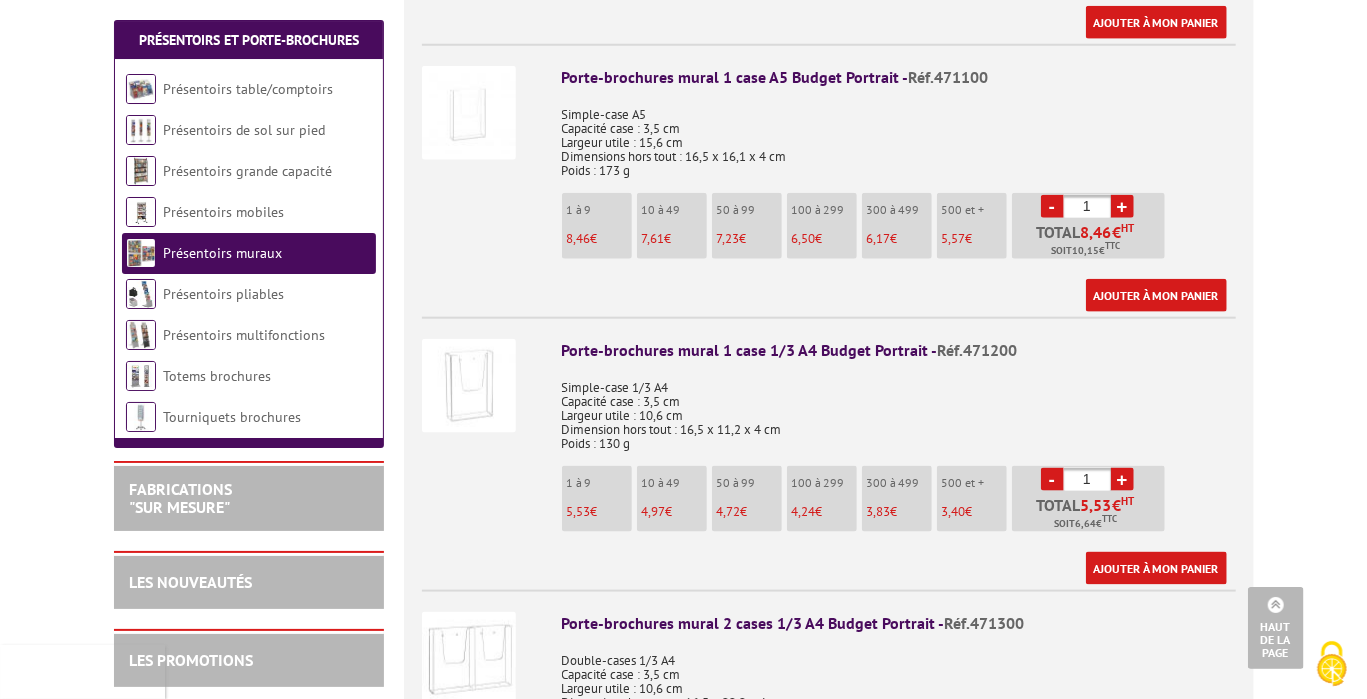 click on "1 à 9
5,53  €" at bounding box center (597, 499) 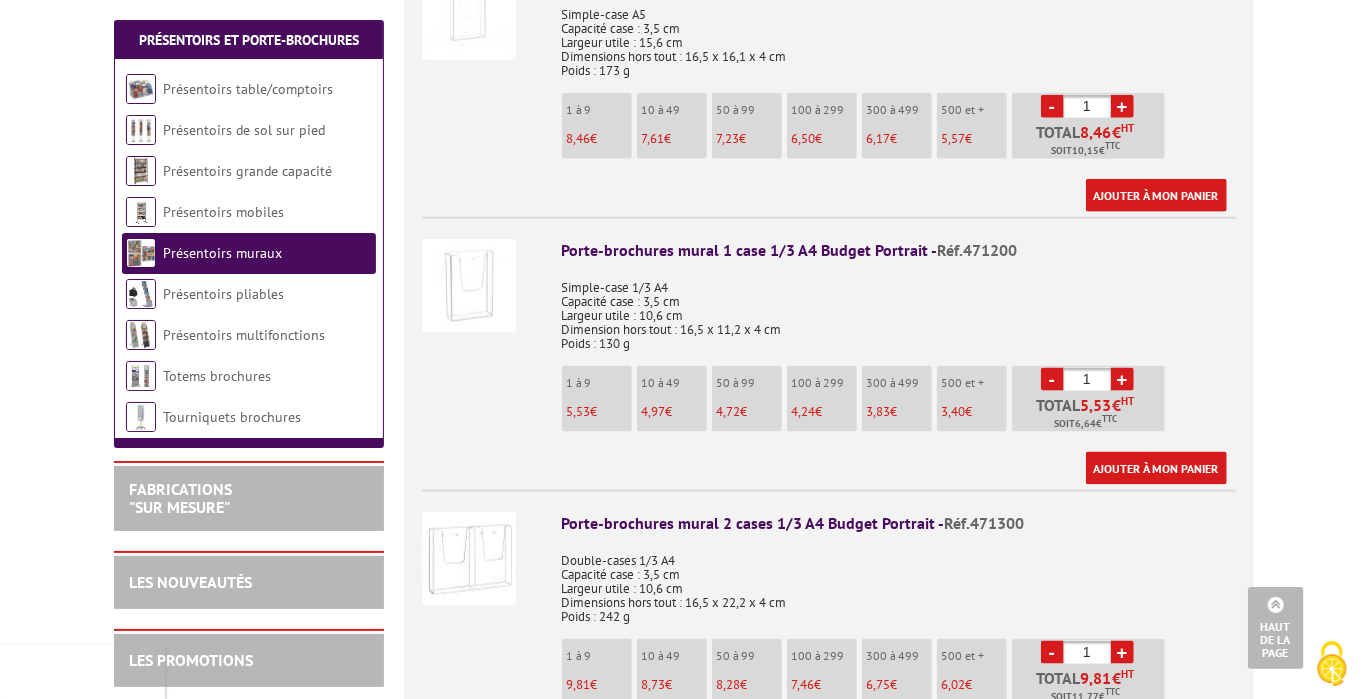 scroll, scrollTop: 1177, scrollLeft: 0, axis: vertical 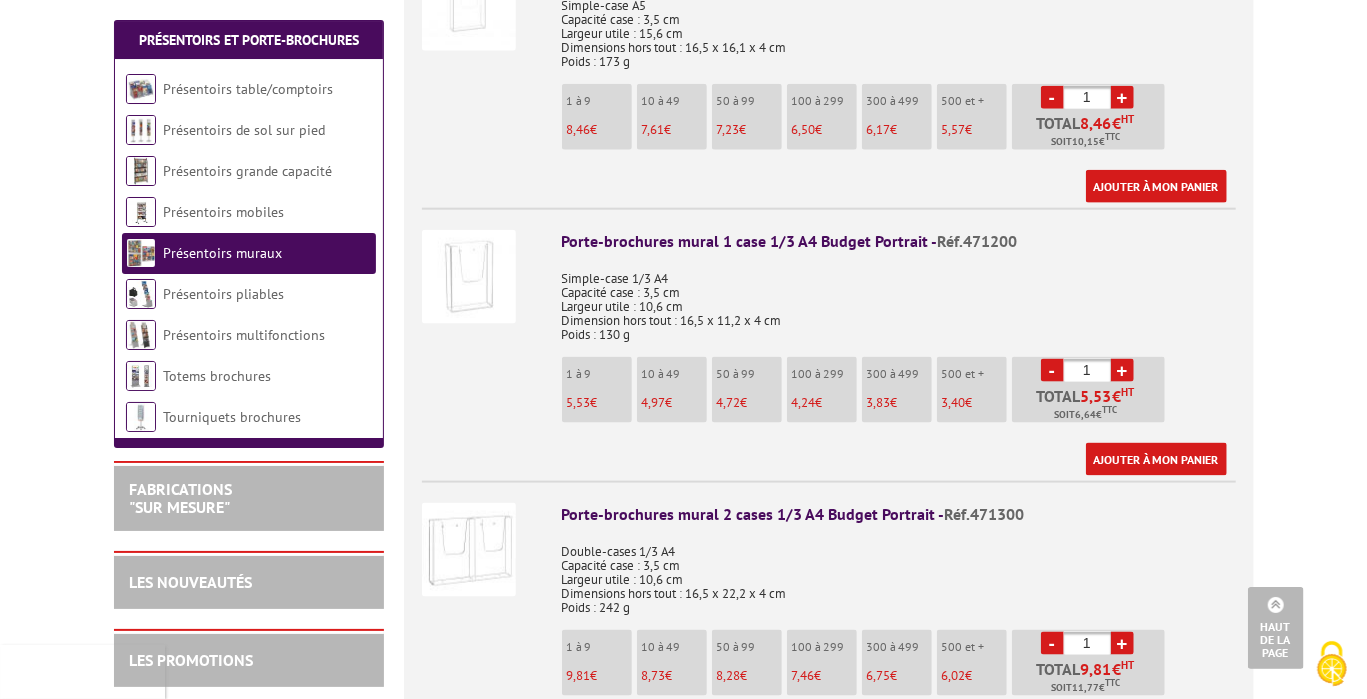 click on "+" at bounding box center [1122, 643] 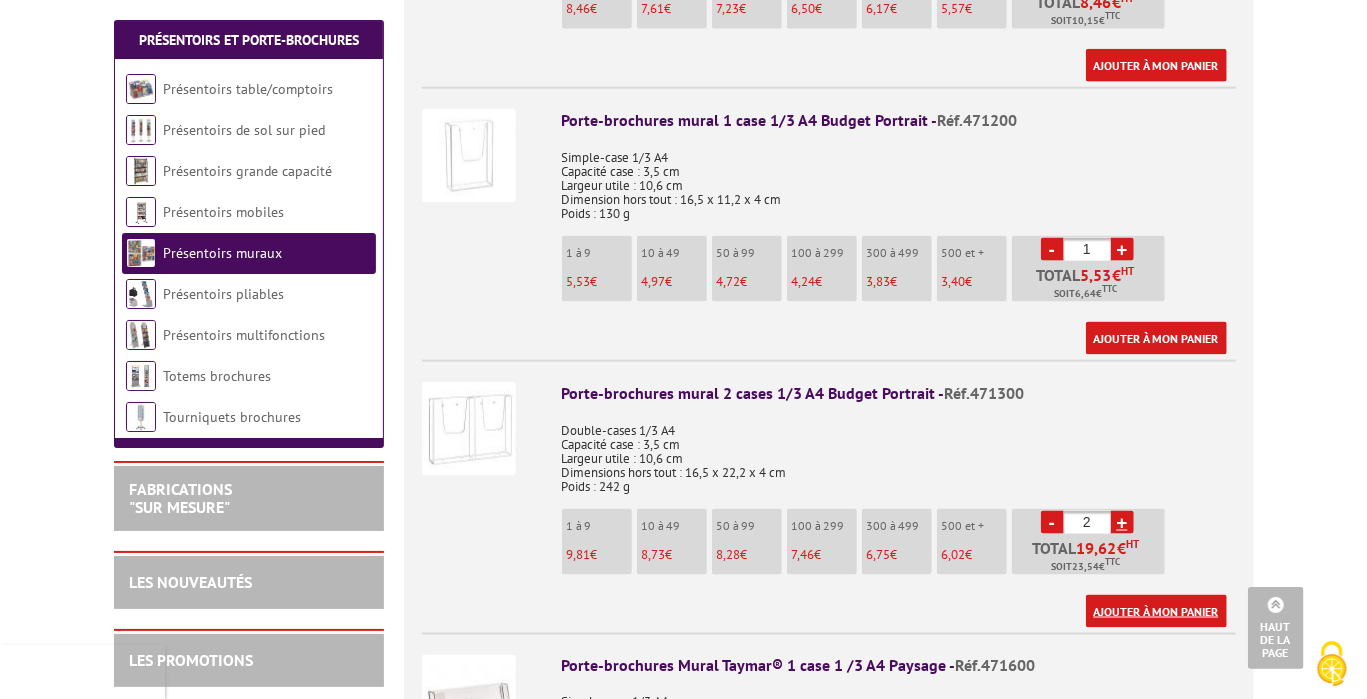scroll, scrollTop: 1318, scrollLeft: 0, axis: vertical 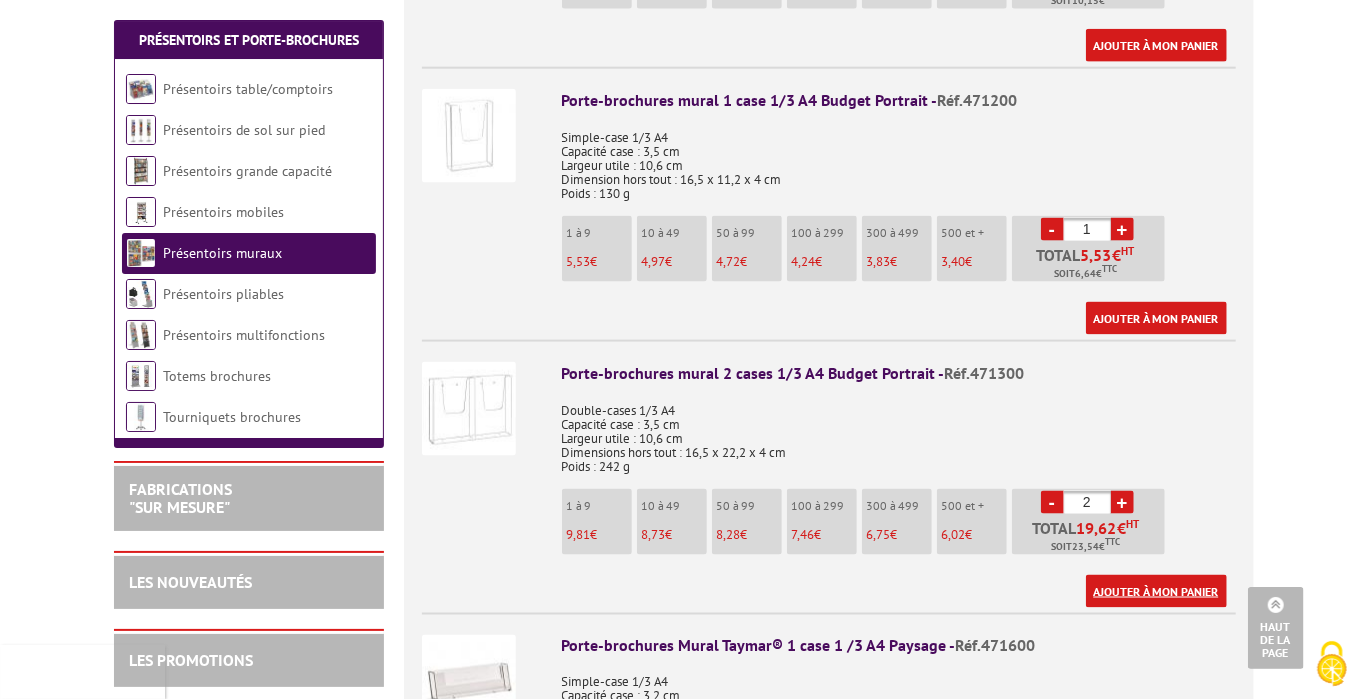 click on "Ajouter à mon panier" at bounding box center (1156, 591) 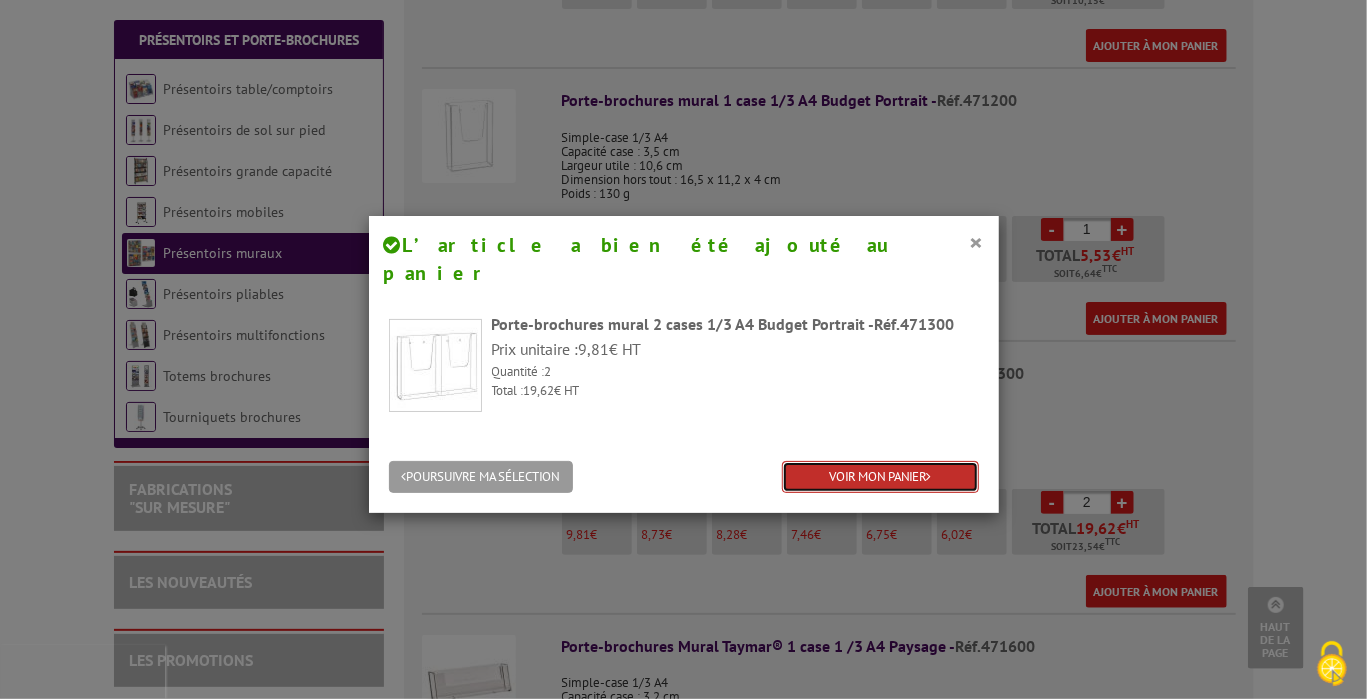 click on "VOIR MON PANIER" at bounding box center (880, 477) 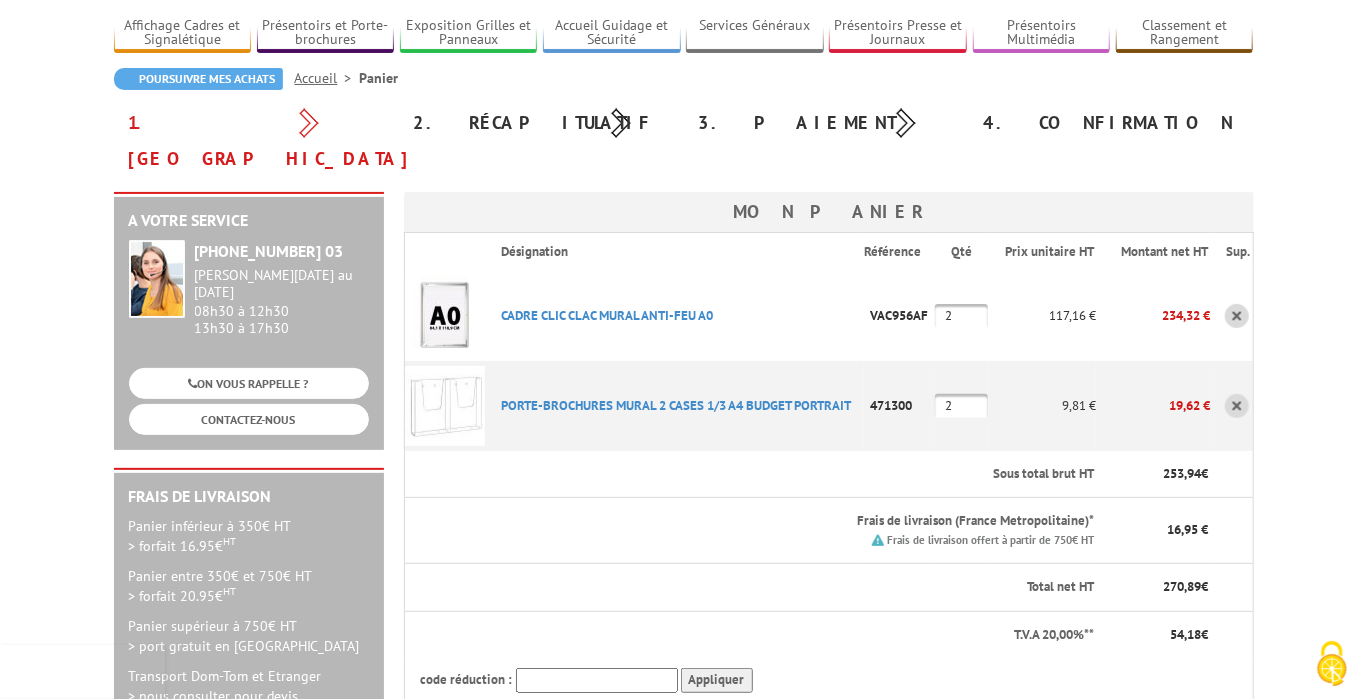 scroll, scrollTop: 139, scrollLeft: 0, axis: vertical 